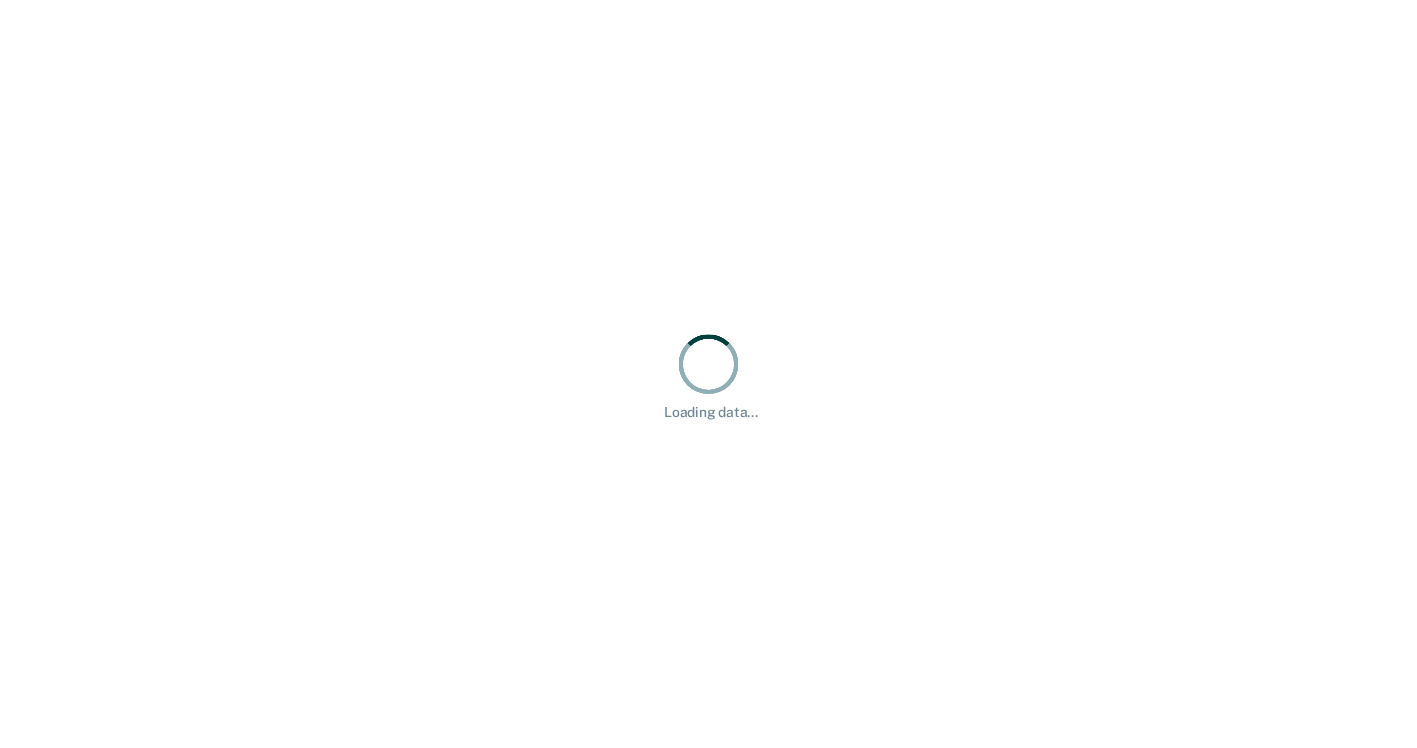 scroll, scrollTop: 0, scrollLeft: 0, axis: both 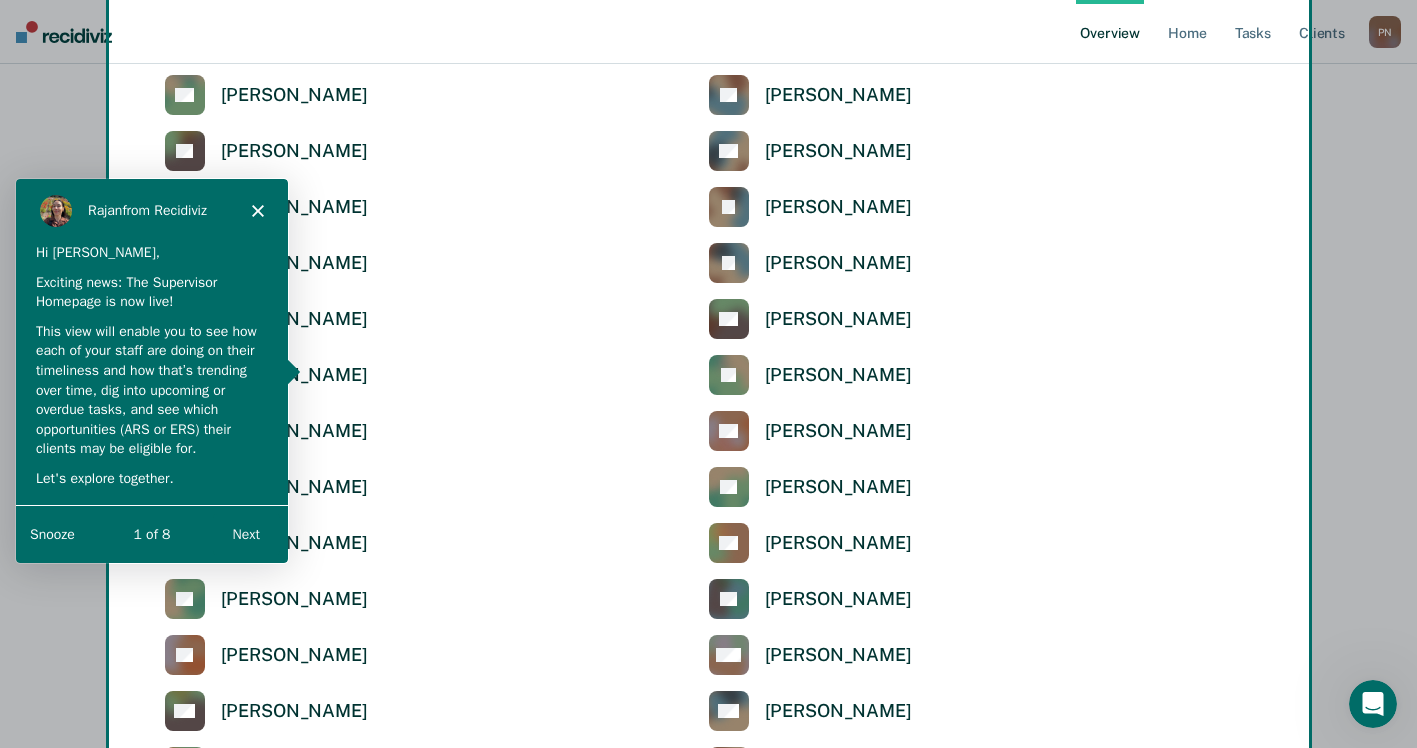 click 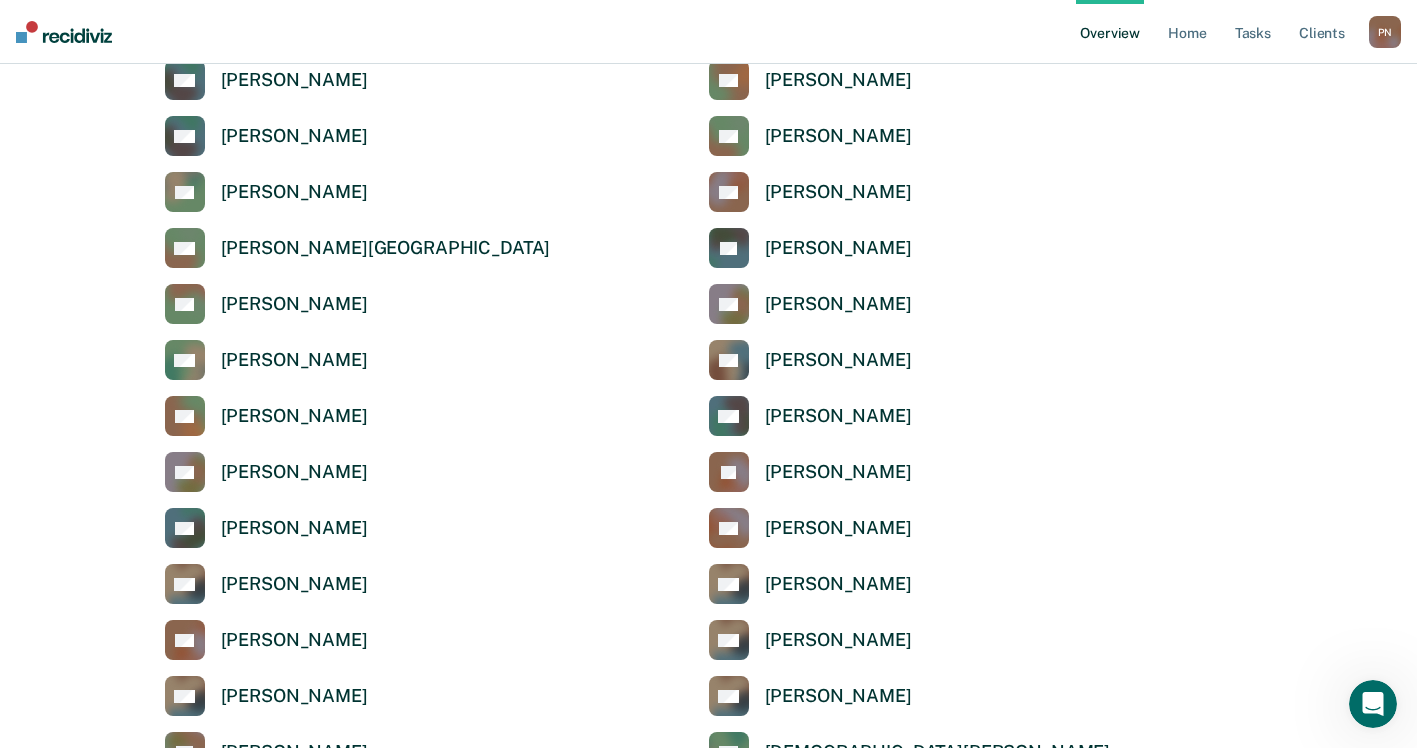 scroll, scrollTop: 1737, scrollLeft: 0, axis: vertical 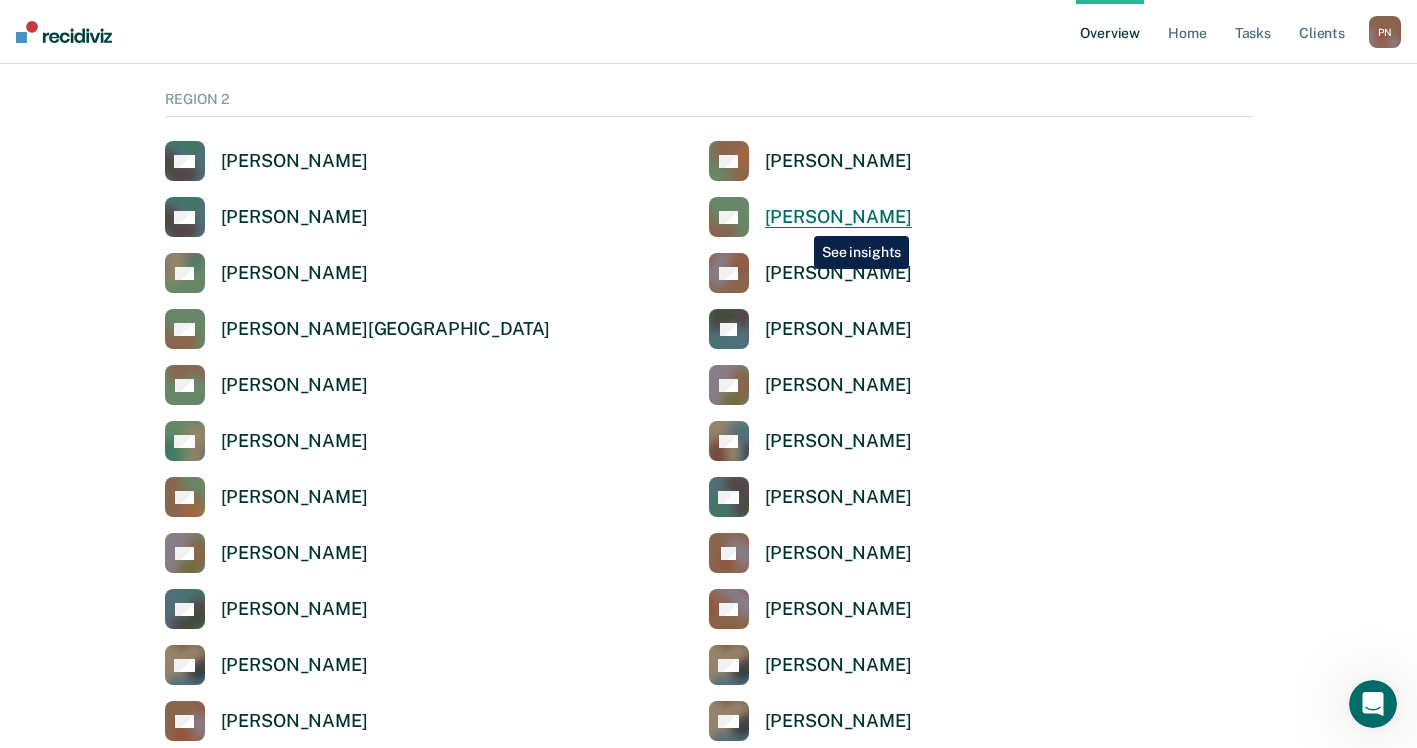 click on "[PERSON_NAME]" at bounding box center (838, 217) 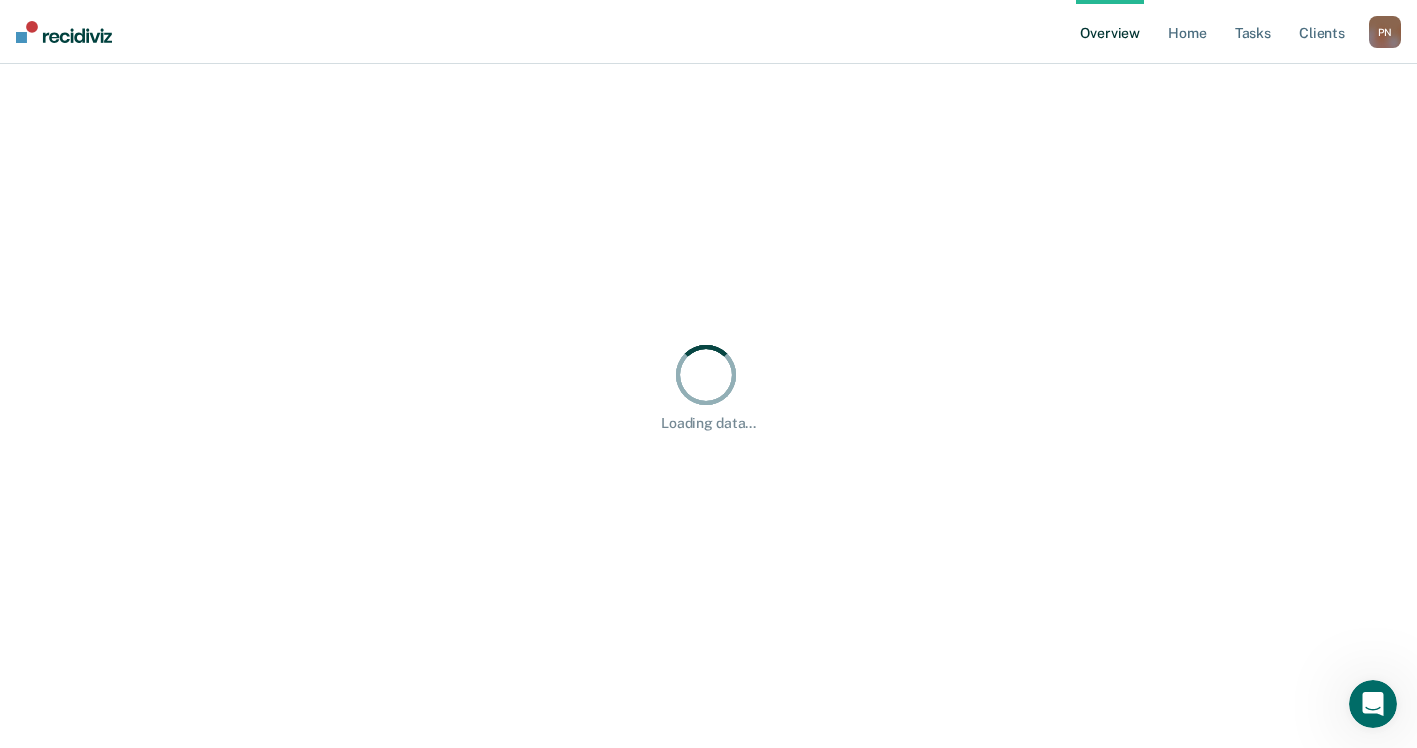 scroll, scrollTop: 0, scrollLeft: 0, axis: both 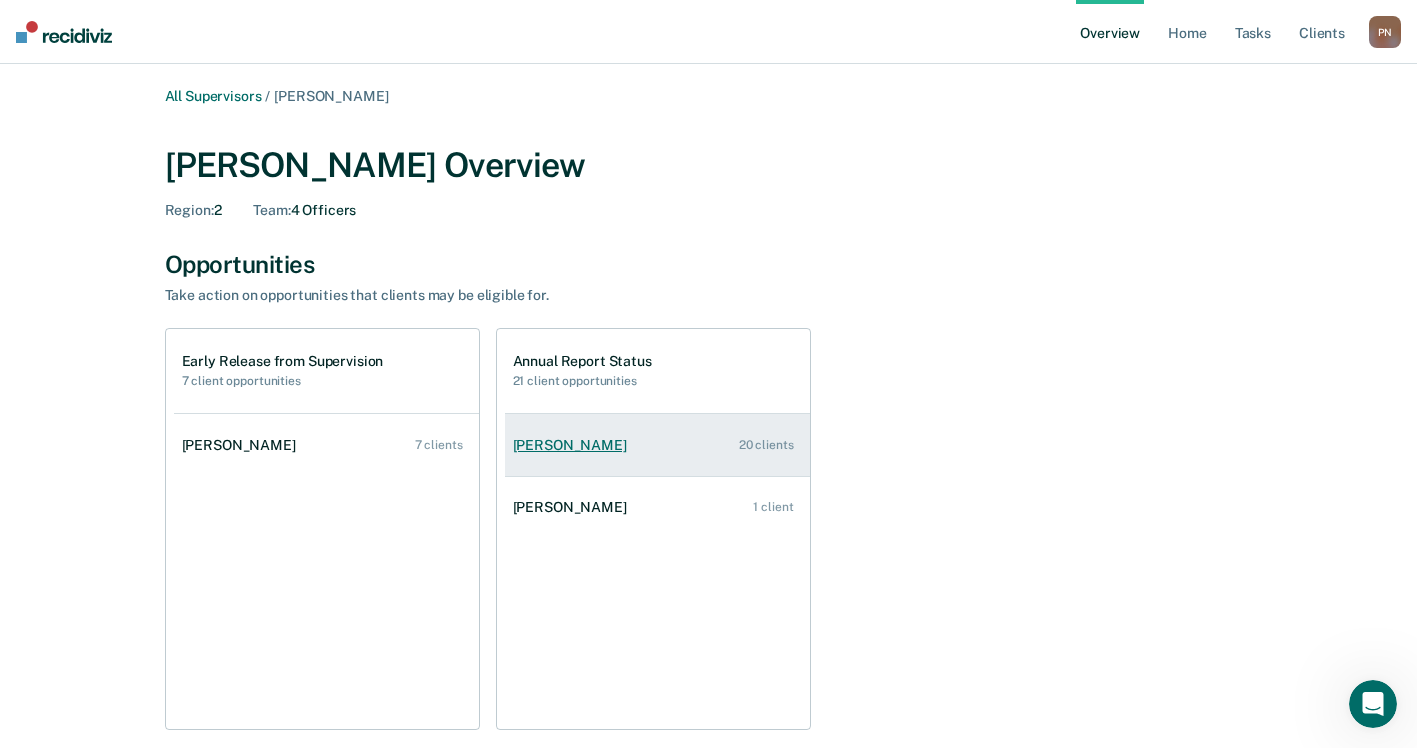 click on "[PERSON_NAME]" at bounding box center (574, 445) 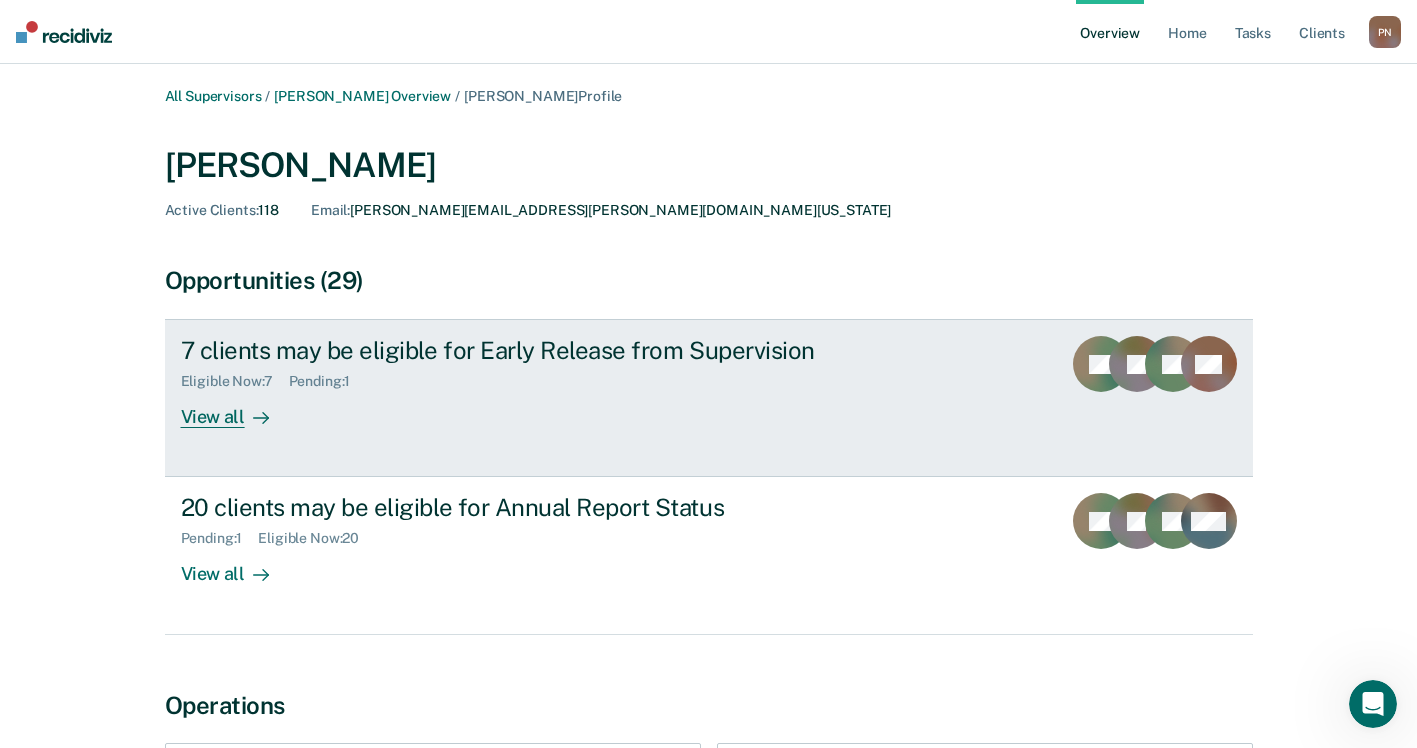 click on "View all" at bounding box center [237, 409] 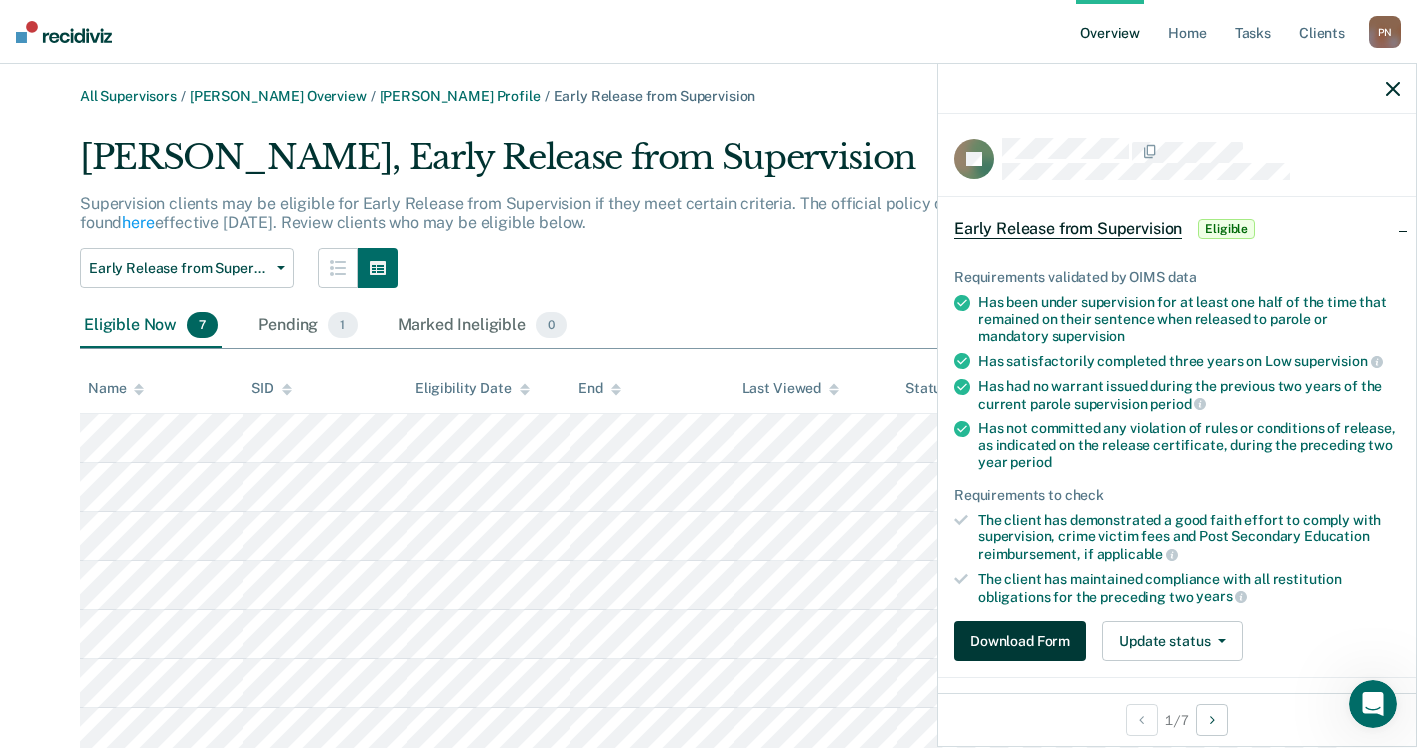 click on "Download Form" at bounding box center (1020, 641) 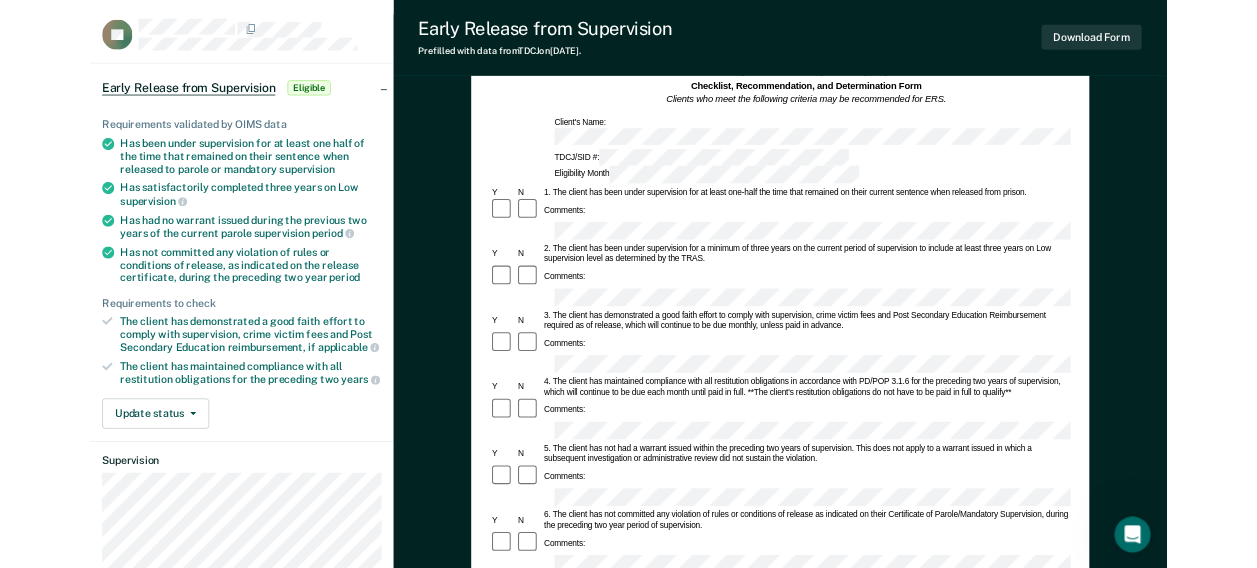 scroll, scrollTop: 0, scrollLeft: 0, axis: both 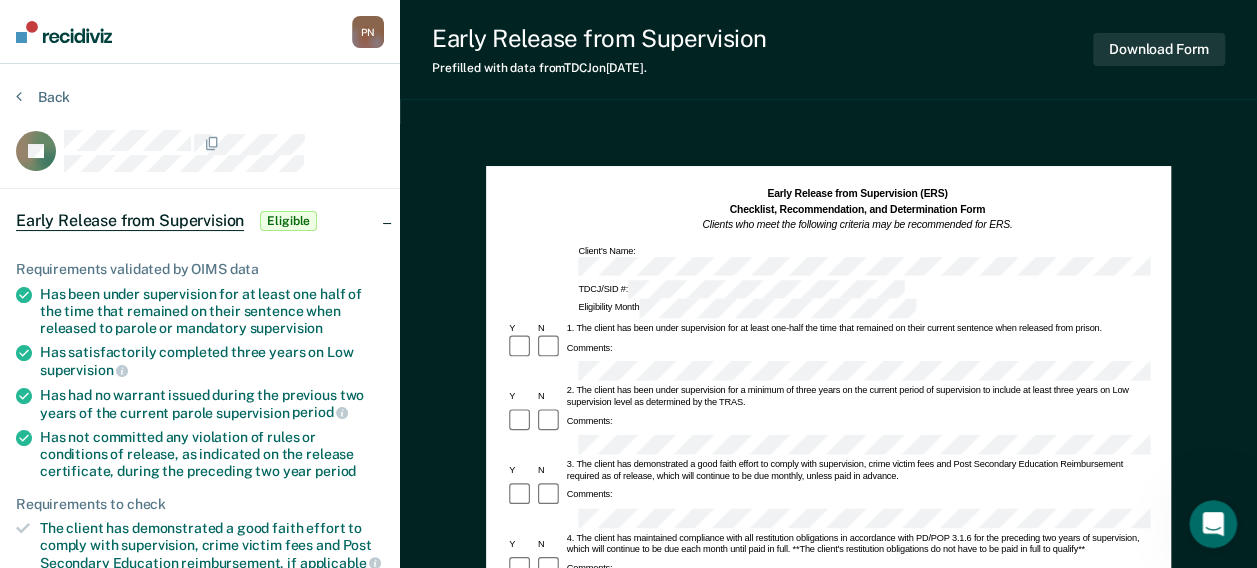click on "Early Release from Supervision (ERS)   Checklist, Recommendation, and Determination Form Clients who meet the following criteria may be recommended for ERS. Client's Name: TDCJ/SID #: Eligibility Month Y N 1. The client has been under supervision for at least one-half the time that remained on their current sentence when released from prison. Comments: Y N 2. The client has been under supervision for a minimum of three years on the current period of supervision to include at least three years on Low supervision level as determined by the TRAS. Comments: Y N 3. The client has demonstrated a good faith effort to comply with supervision, crime victim fees and Post Secondary Education Reimbursement required as of release, which will continue to be due monthly, unless paid in advance. Comments: Y N Comments: Y N Comments: Y N Comments: Y N 7. It is in the best interest of society, per the supervising officer's discretion for the client's reporting status to be modified to ERS. Comments: Supervising Officer: Date:" at bounding box center [827, 680] 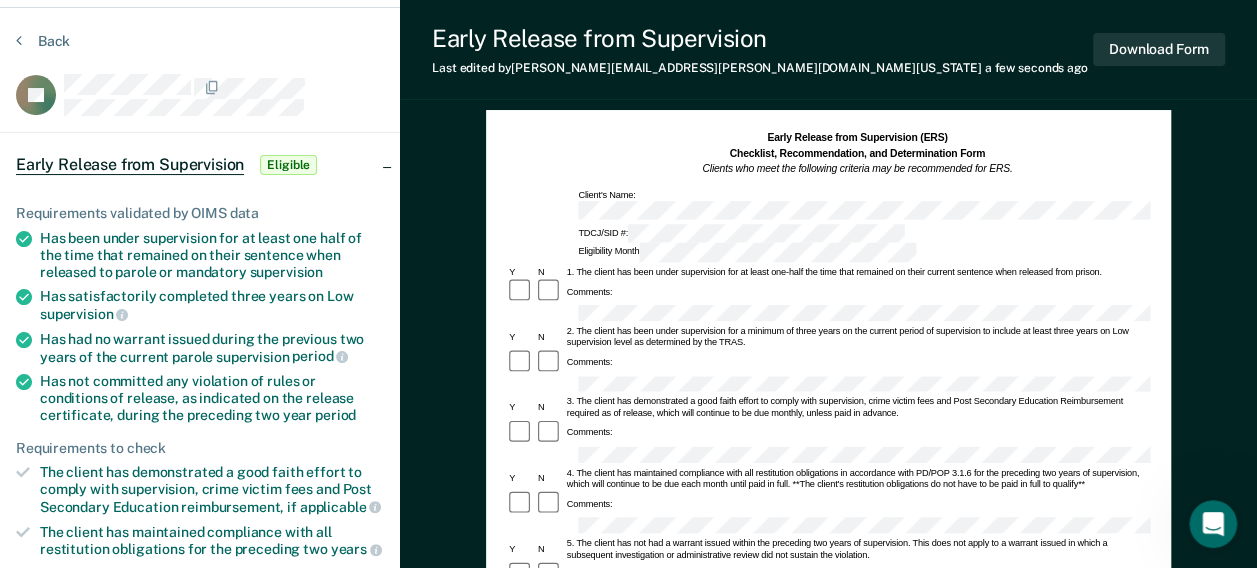 scroll, scrollTop: 100, scrollLeft: 0, axis: vertical 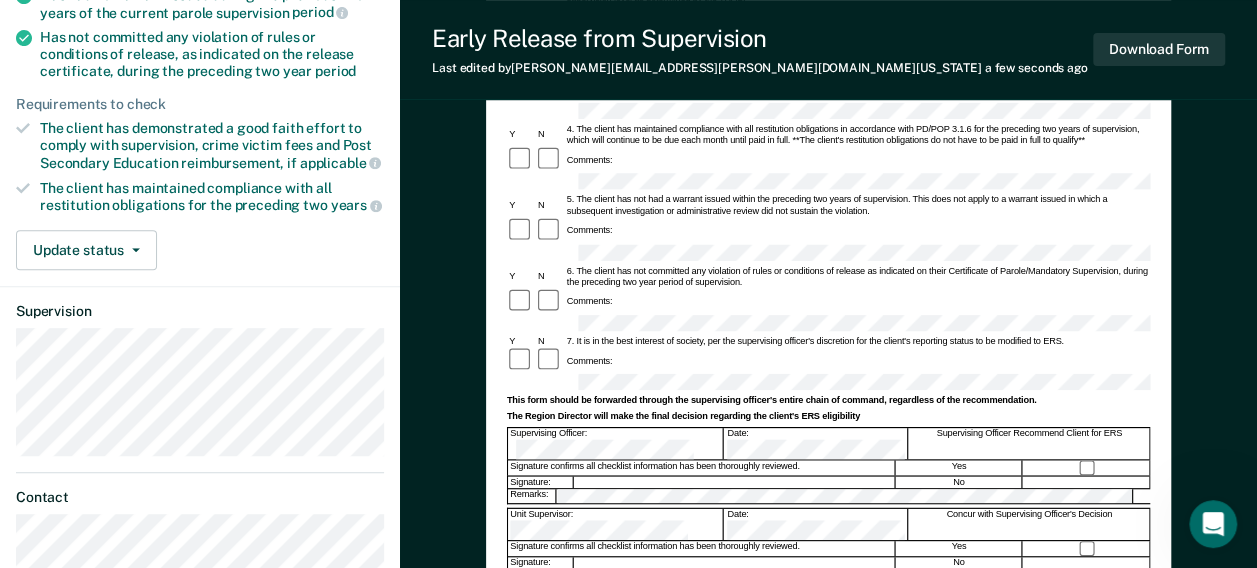 click at bounding box center (827, 506) 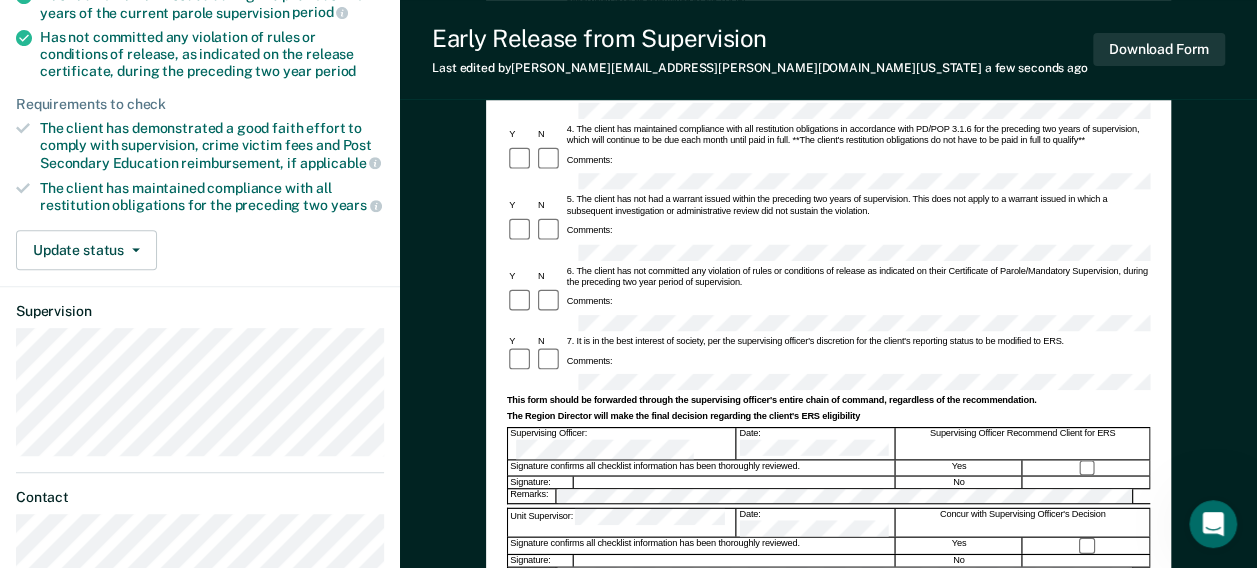 click at bounding box center (734, 561) 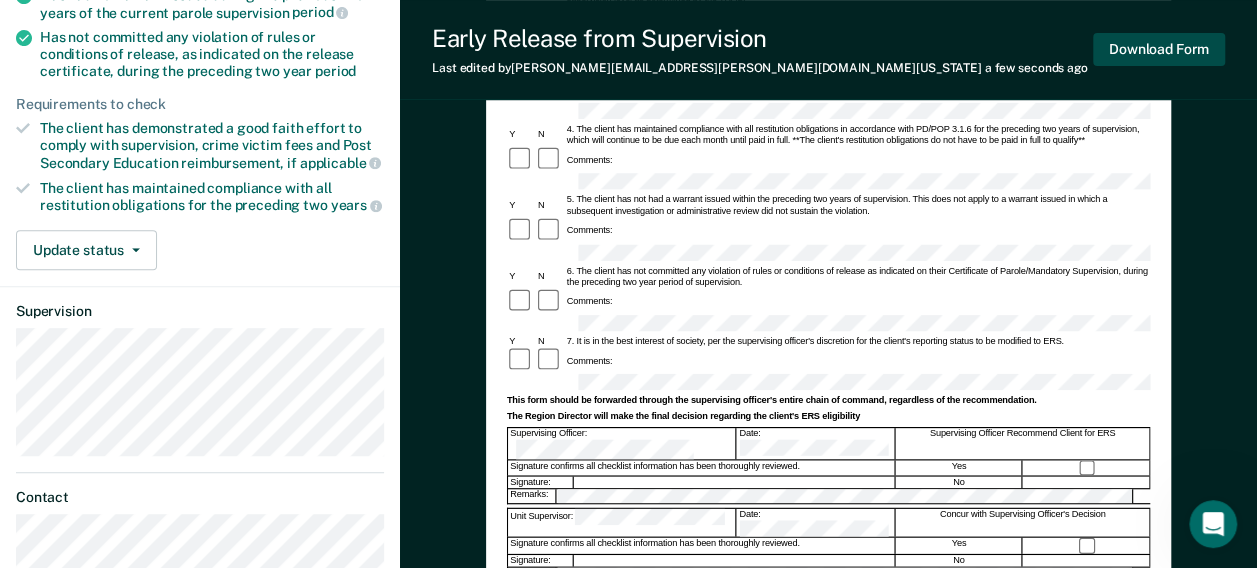 click on "Download Form" at bounding box center [1159, 49] 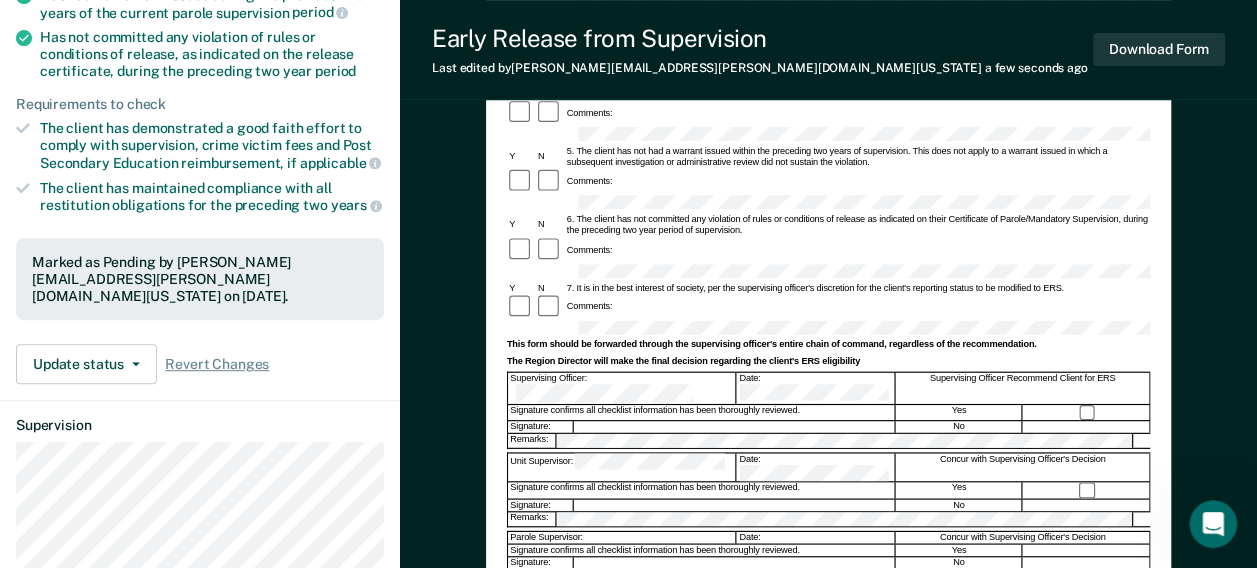 scroll, scrollTop: 500, scrollLeft: 0, axis: vertical 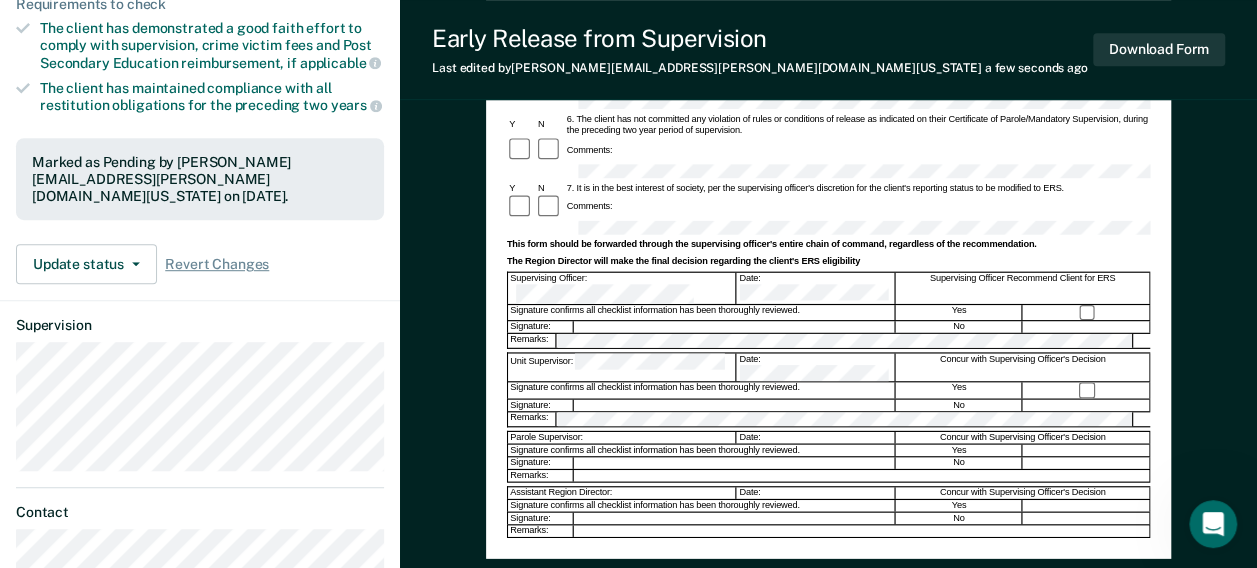 click on "Parole Supervisor:" at bounding box center [622, 438] 